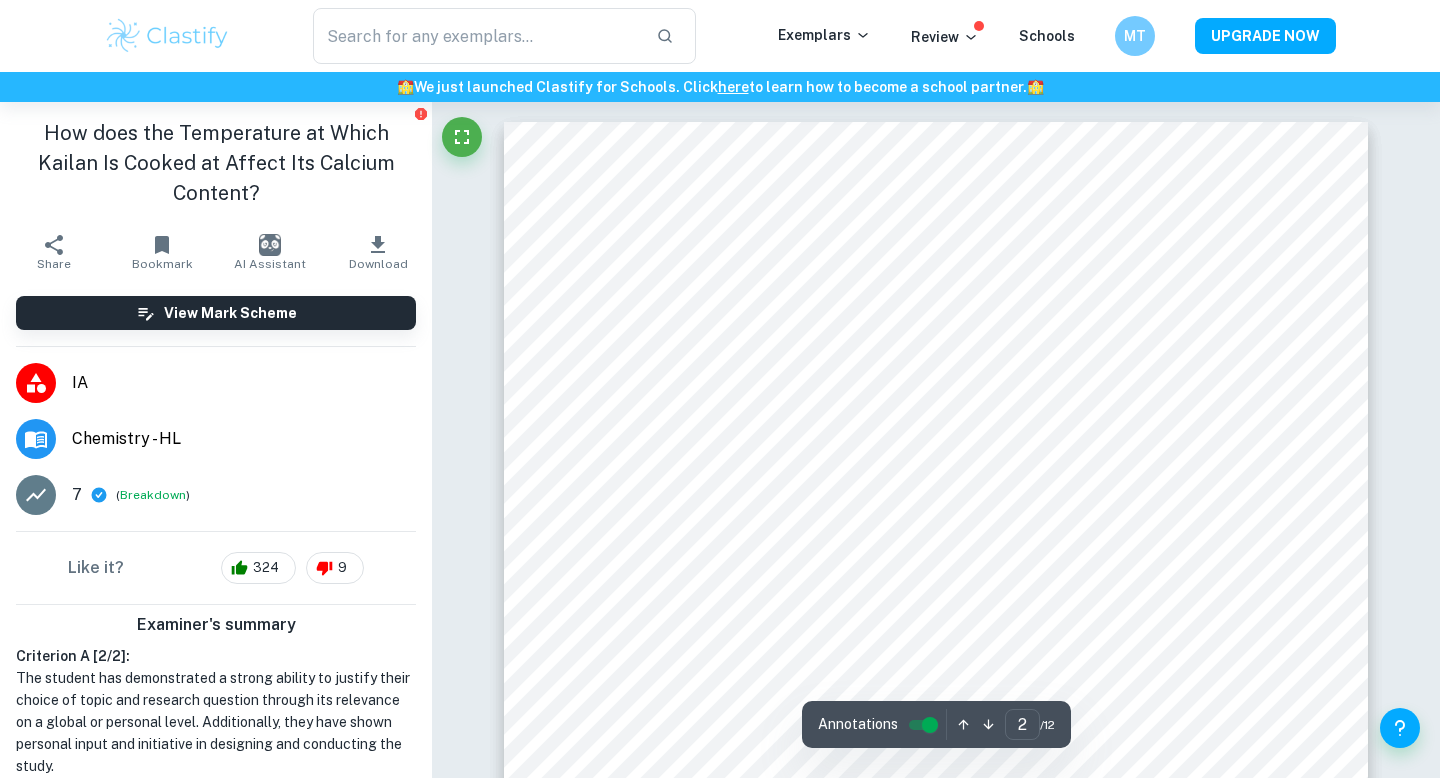 scroll, scrollTop: 1184, scrollLeft: 0, axis: vertical 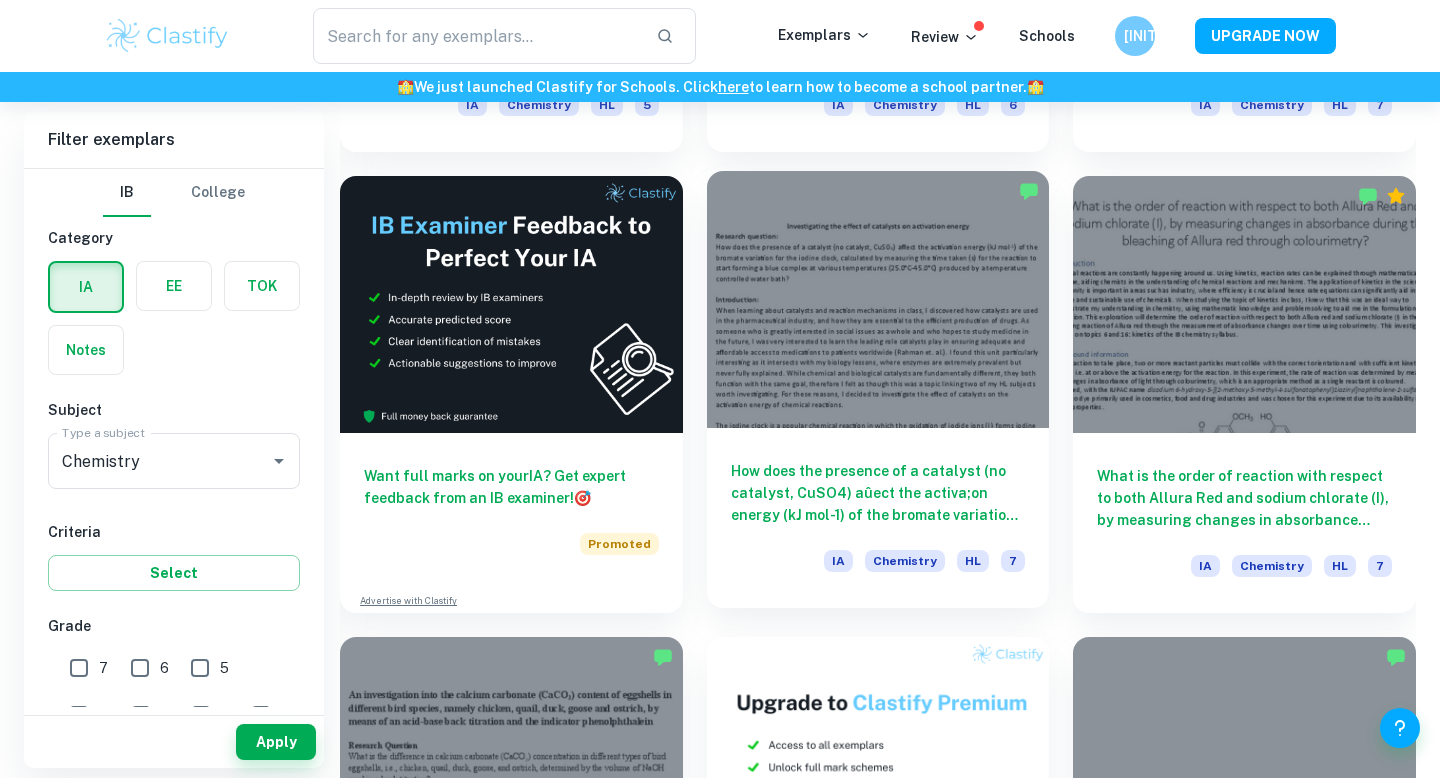 click on "How does the presence of a catalyst (no catalyst, CuSO4) aûect the activa;on energy (kJ mol-1) of the
bromate variation for the iodine clock, calculated by measuring the time taken (s) for the reaction to
start forming a blue complex at various temperatures (25.0°C-45.0°C) produced by a temperature
controlled water bath?" at bounding box center (878, 493) 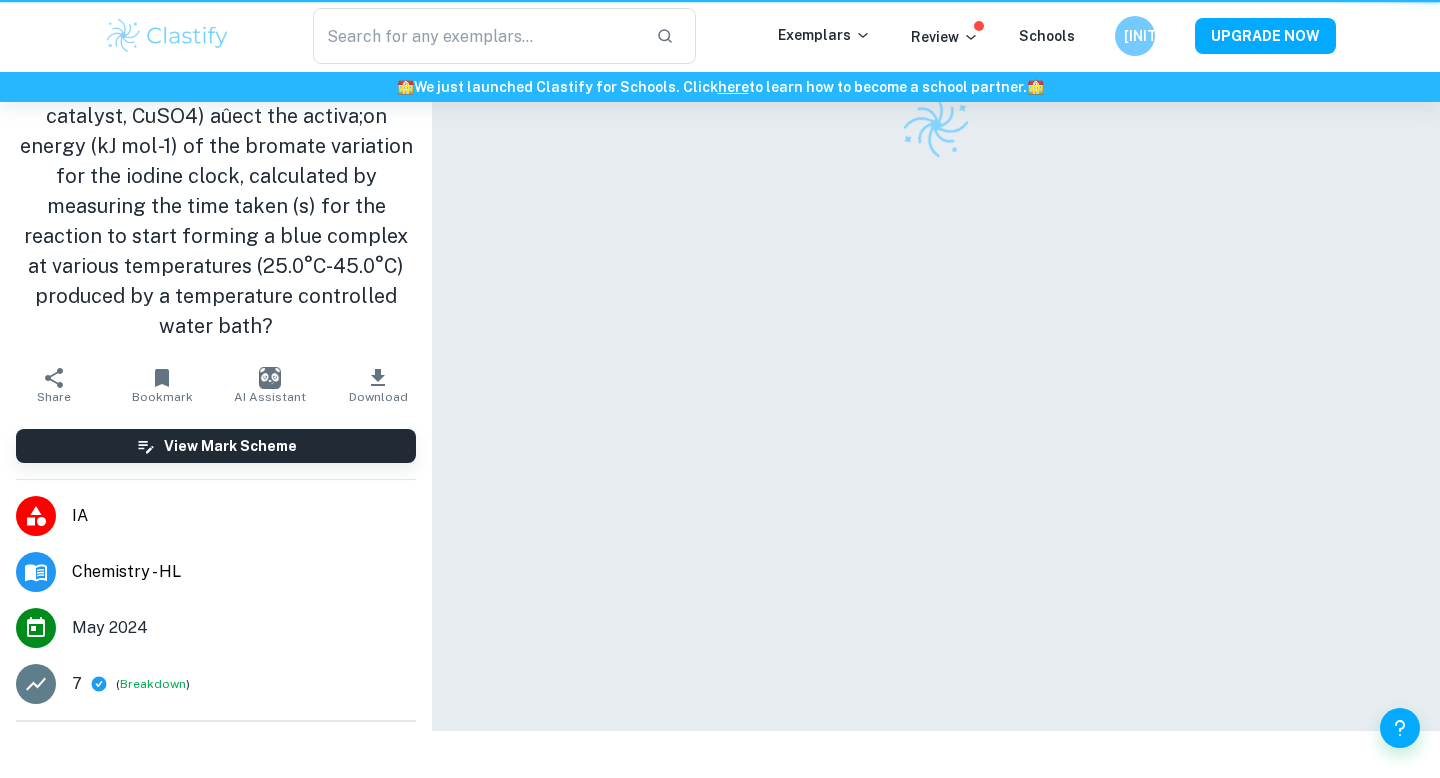 scroll, scrollTop: 0, scrollLeft: 0, axis: both 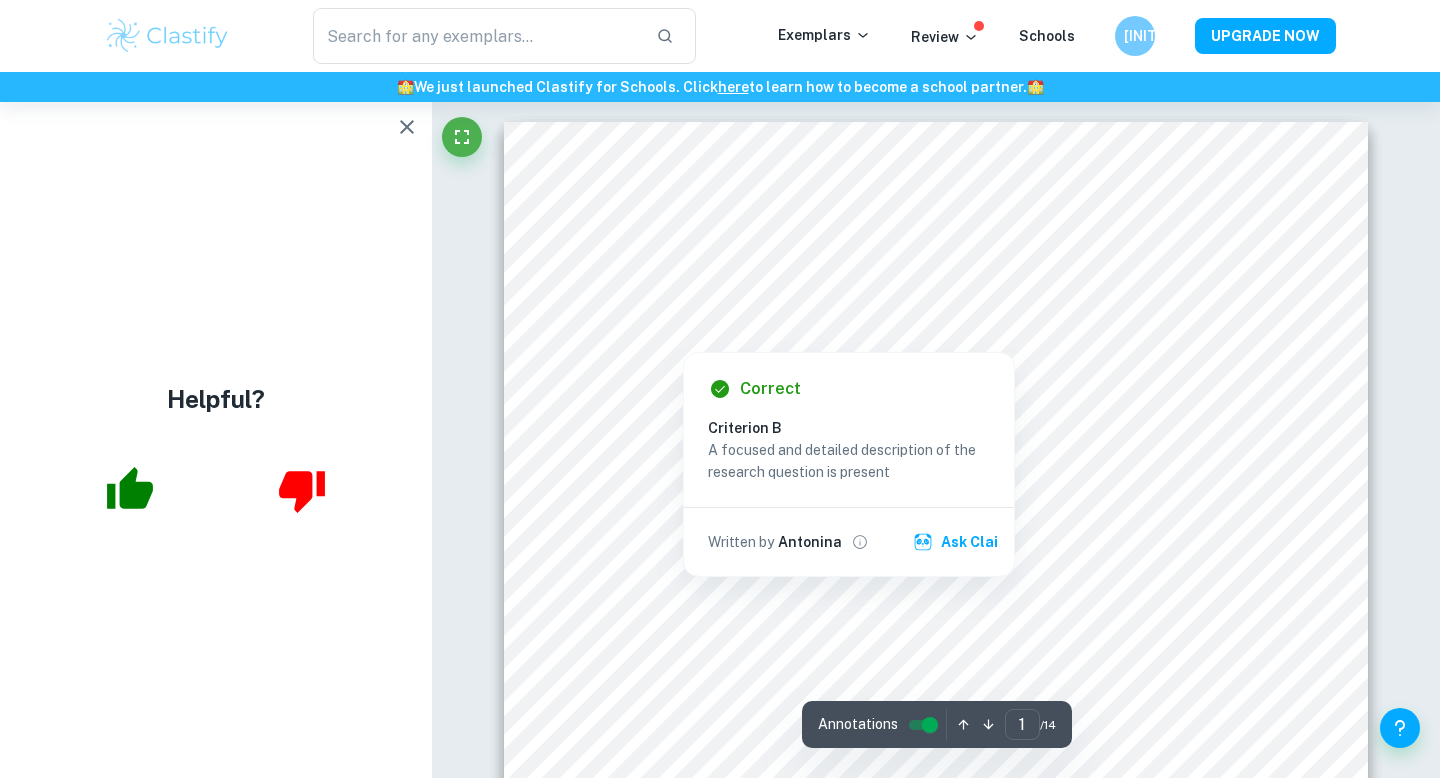 click 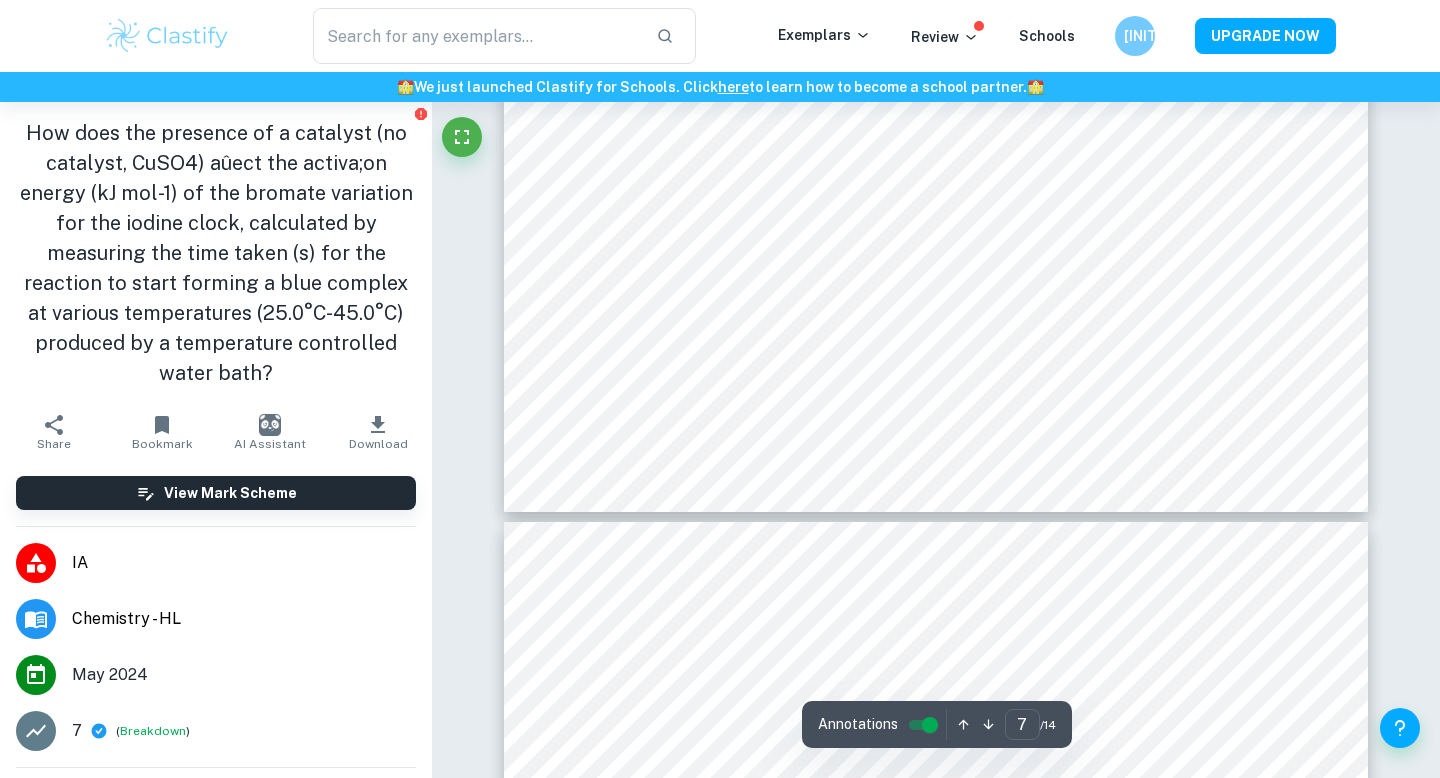 scroll, scrollTop: 8512, scrollLeft: 0, axis: vertical 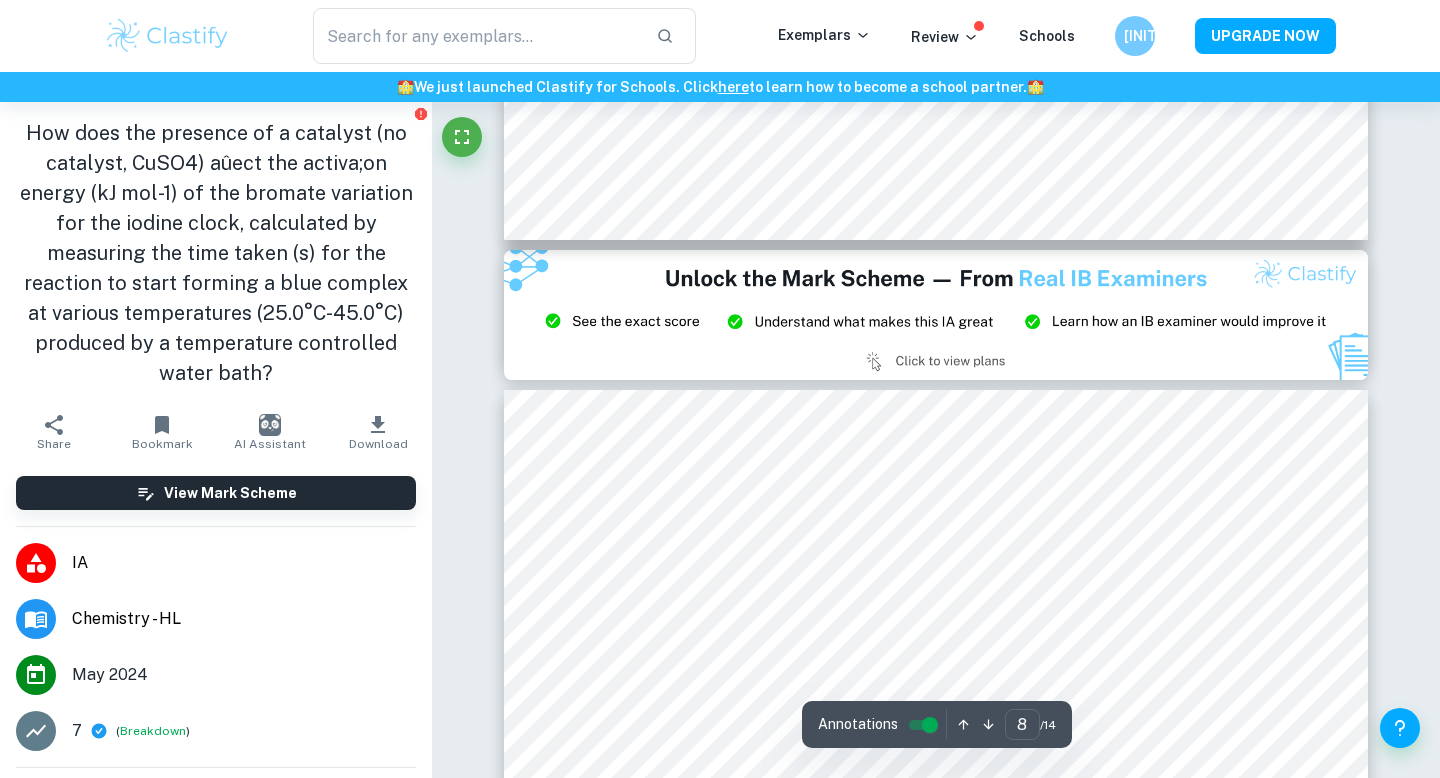 type on "9" 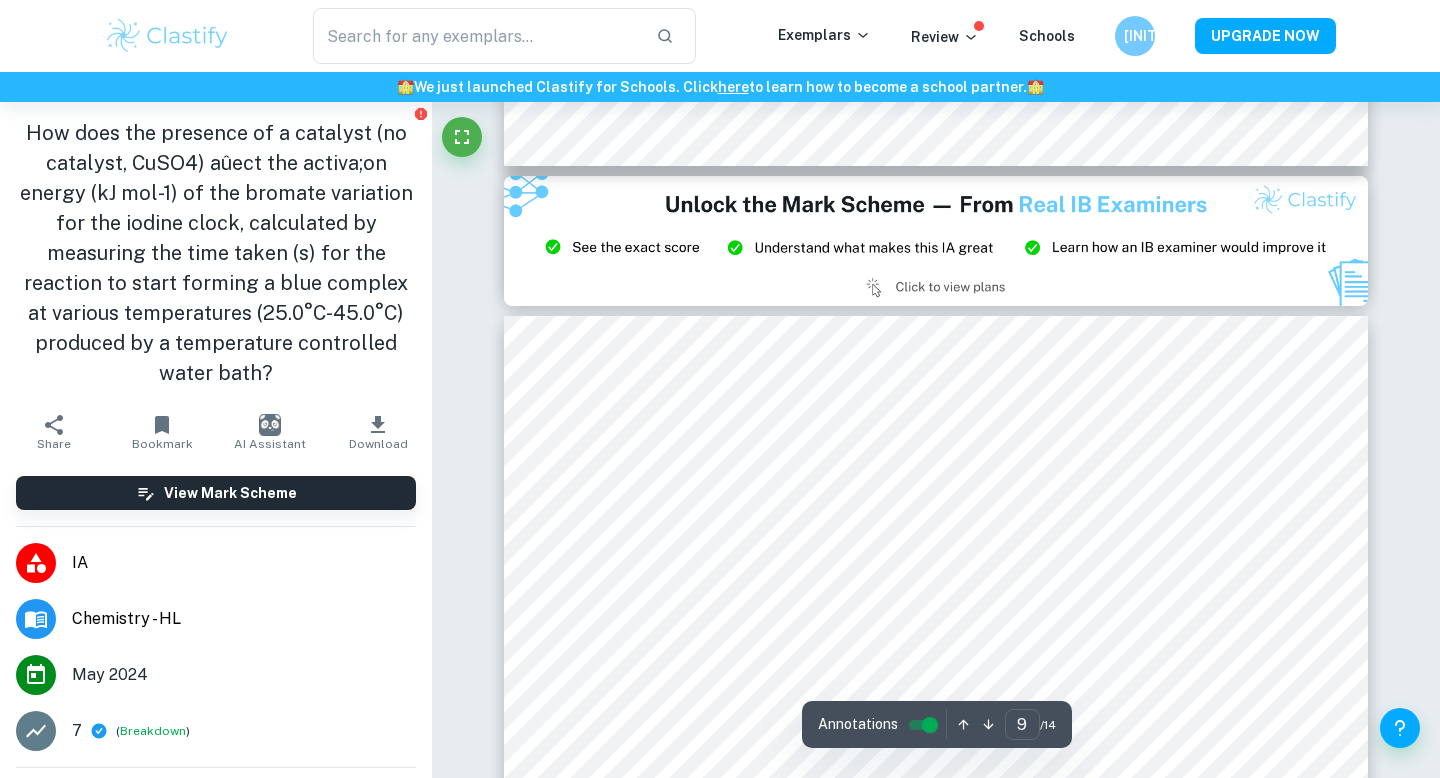 scroll, scrollTop: 10082, scrollLeft: 0, axis: vertical 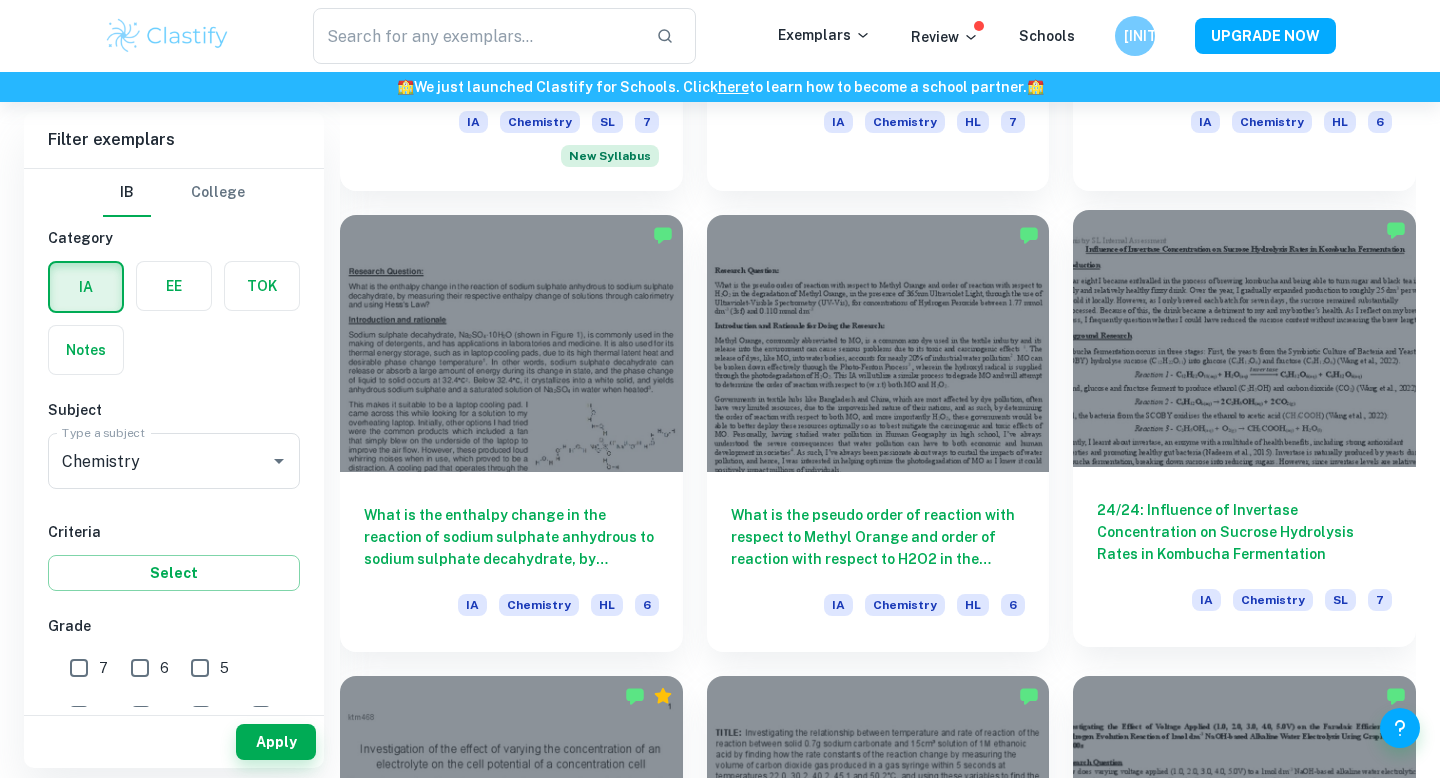 click on "24/24: Influence of Invertase Concentration on Sucrose Hydrolysis Rates in Kombucha Fermentation IA Chemistry SL 7" at bounding box center (1244, 557) 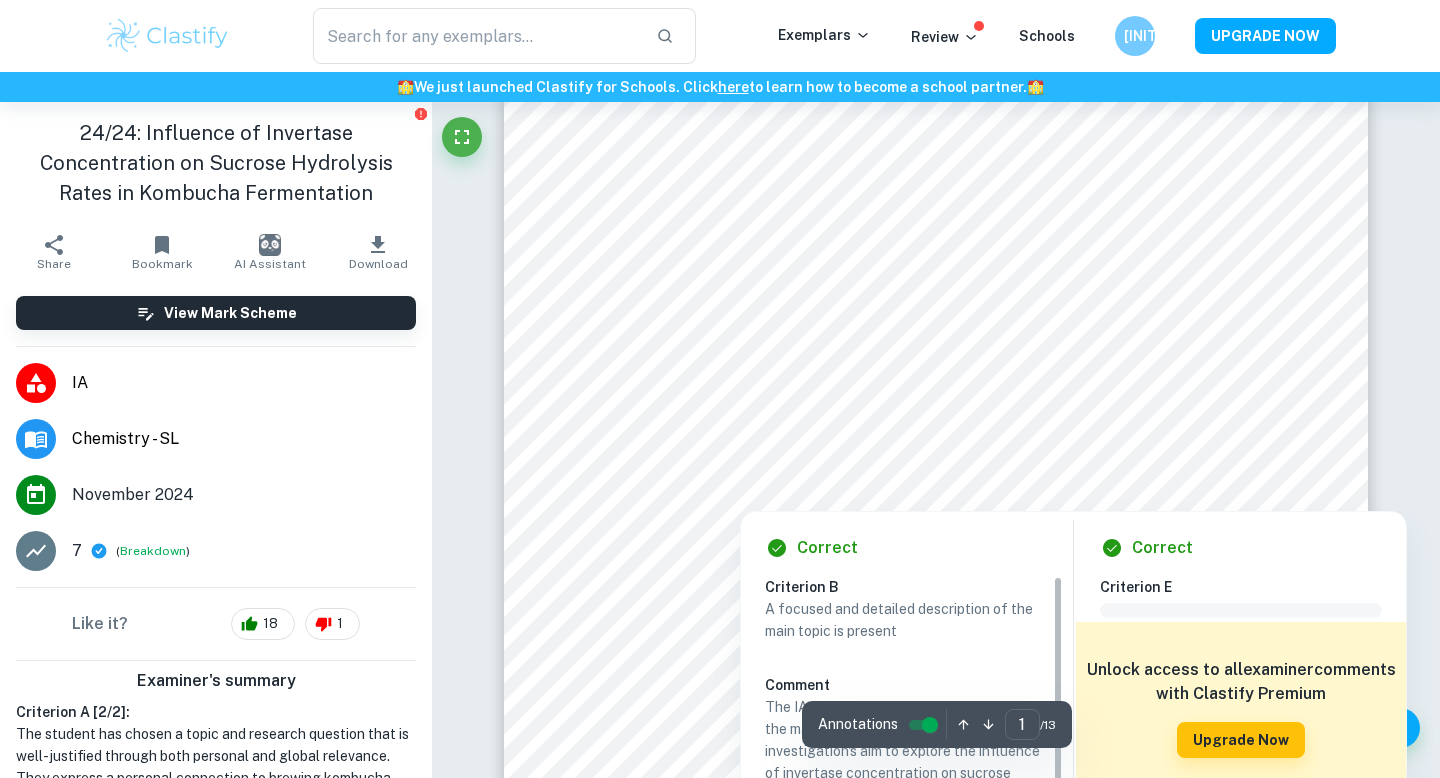 scroll, scrollTop: 73, scrollLeft: 0, axis: vertical 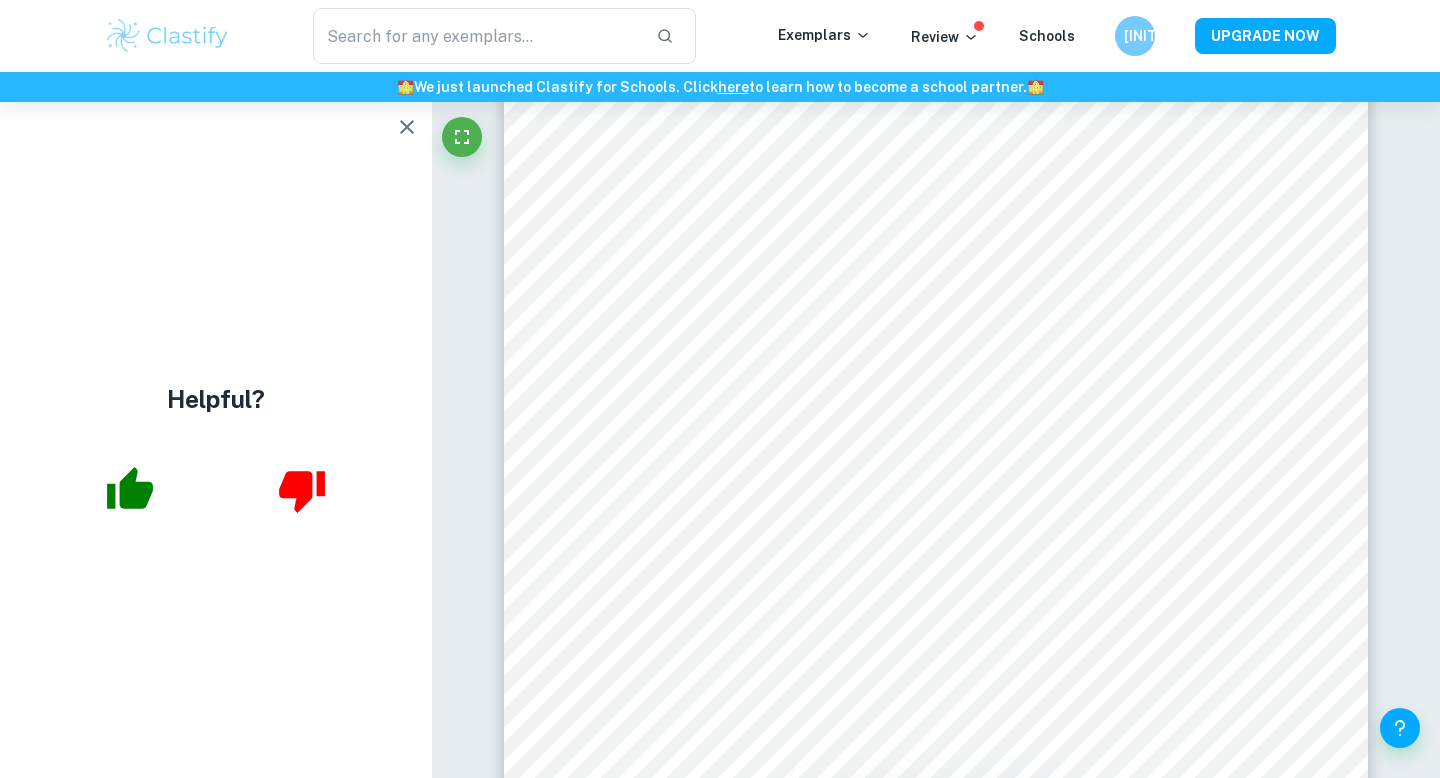 click 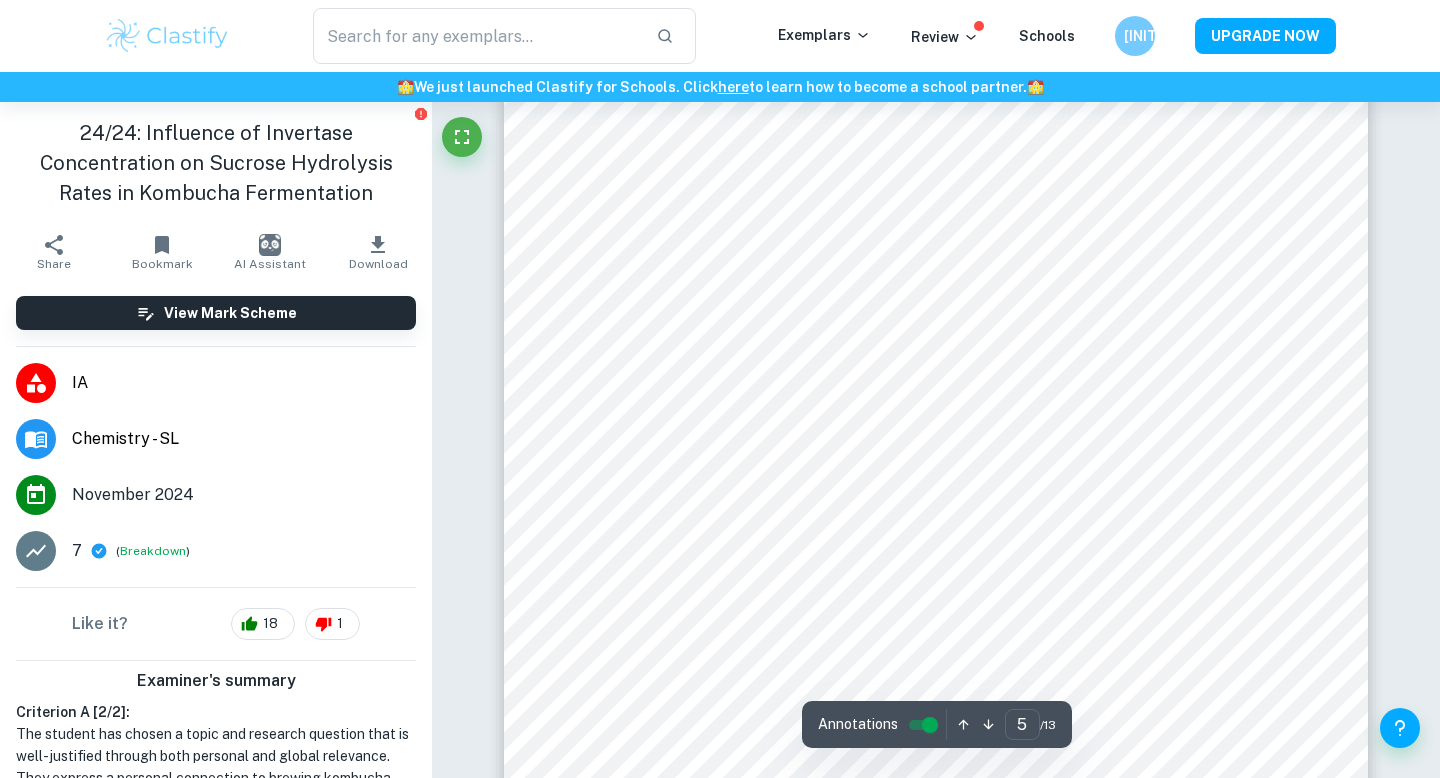 scroll, scrollTop: 5750, scrollLeft: 0, axis: vertical 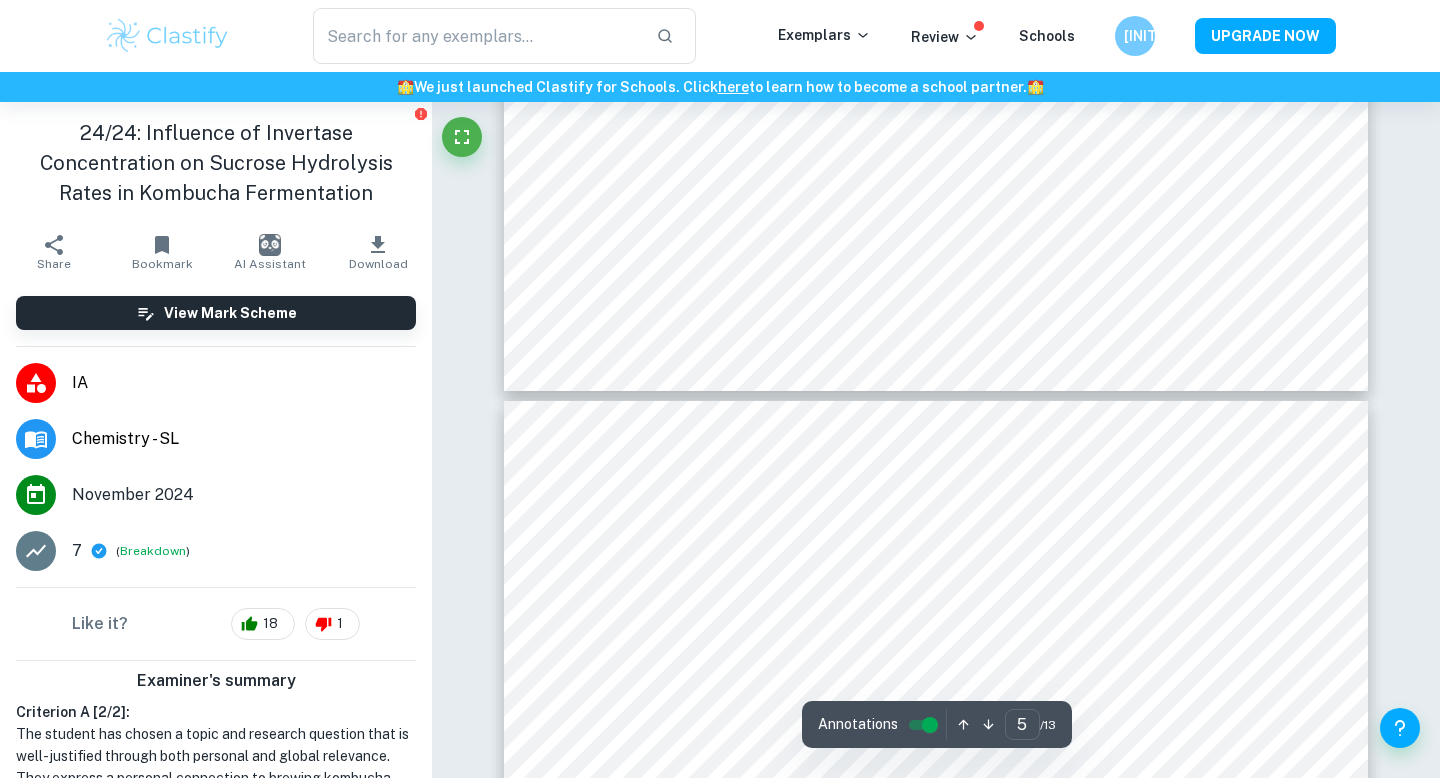 type on "6" 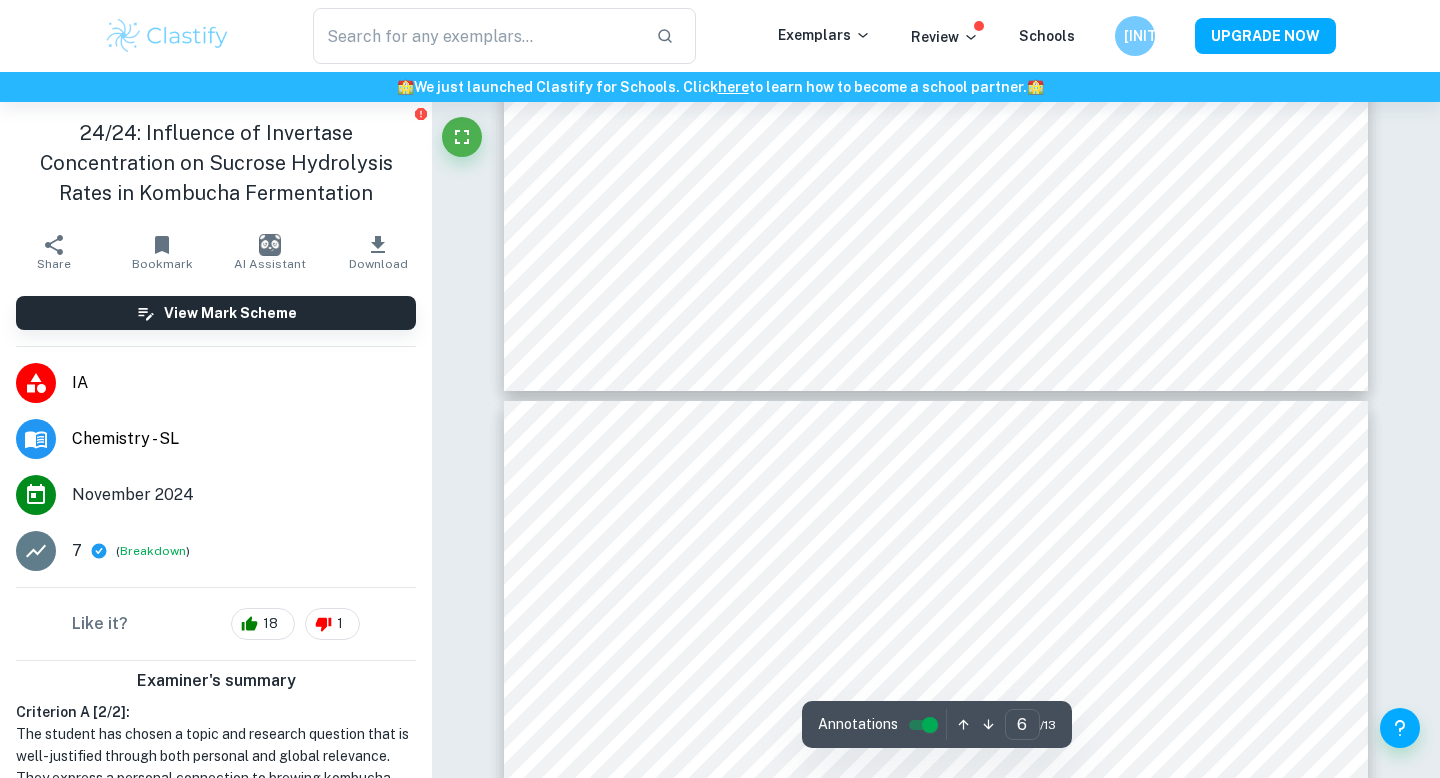scroll, scrollTop: 6182, scrollLeft: 0, axis: vertical 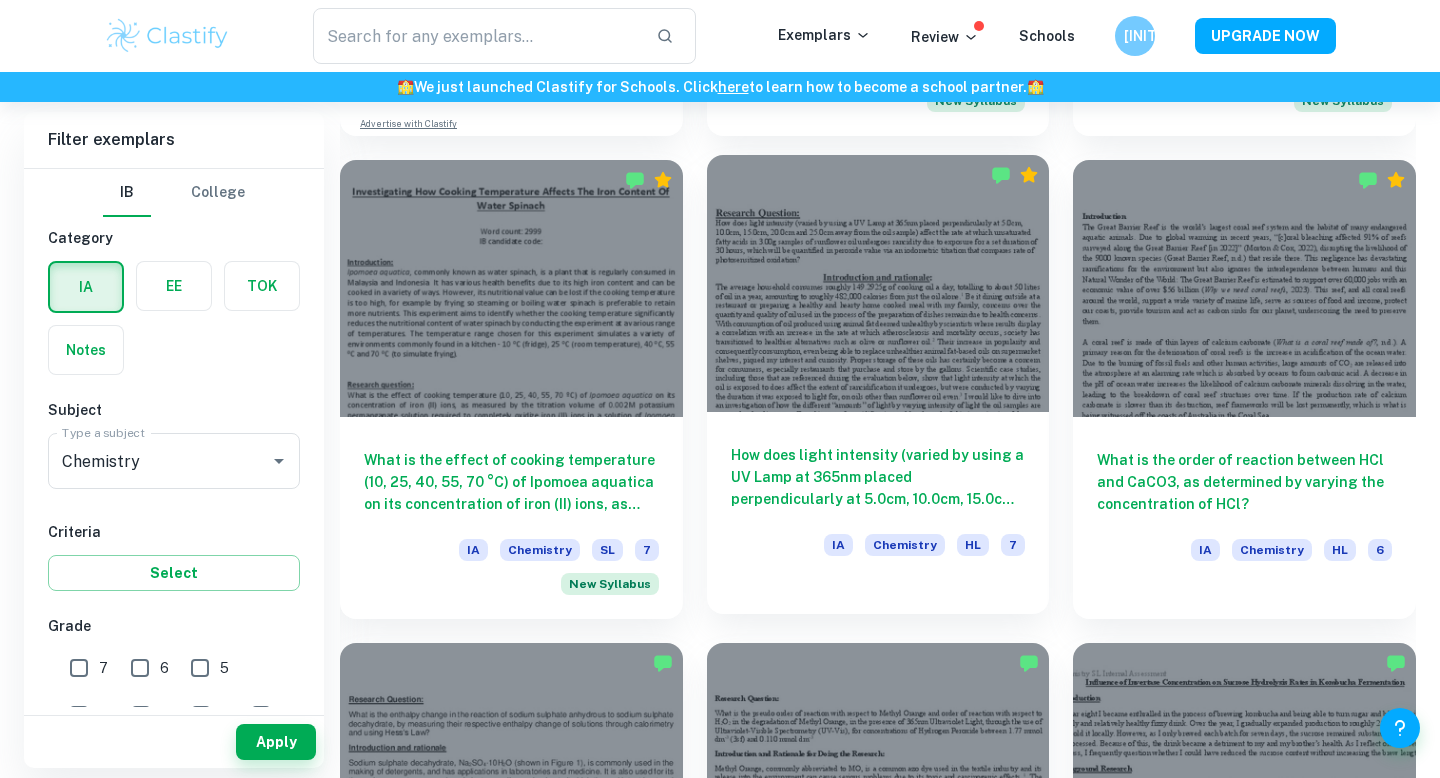 click at bounding box center [878, 283] 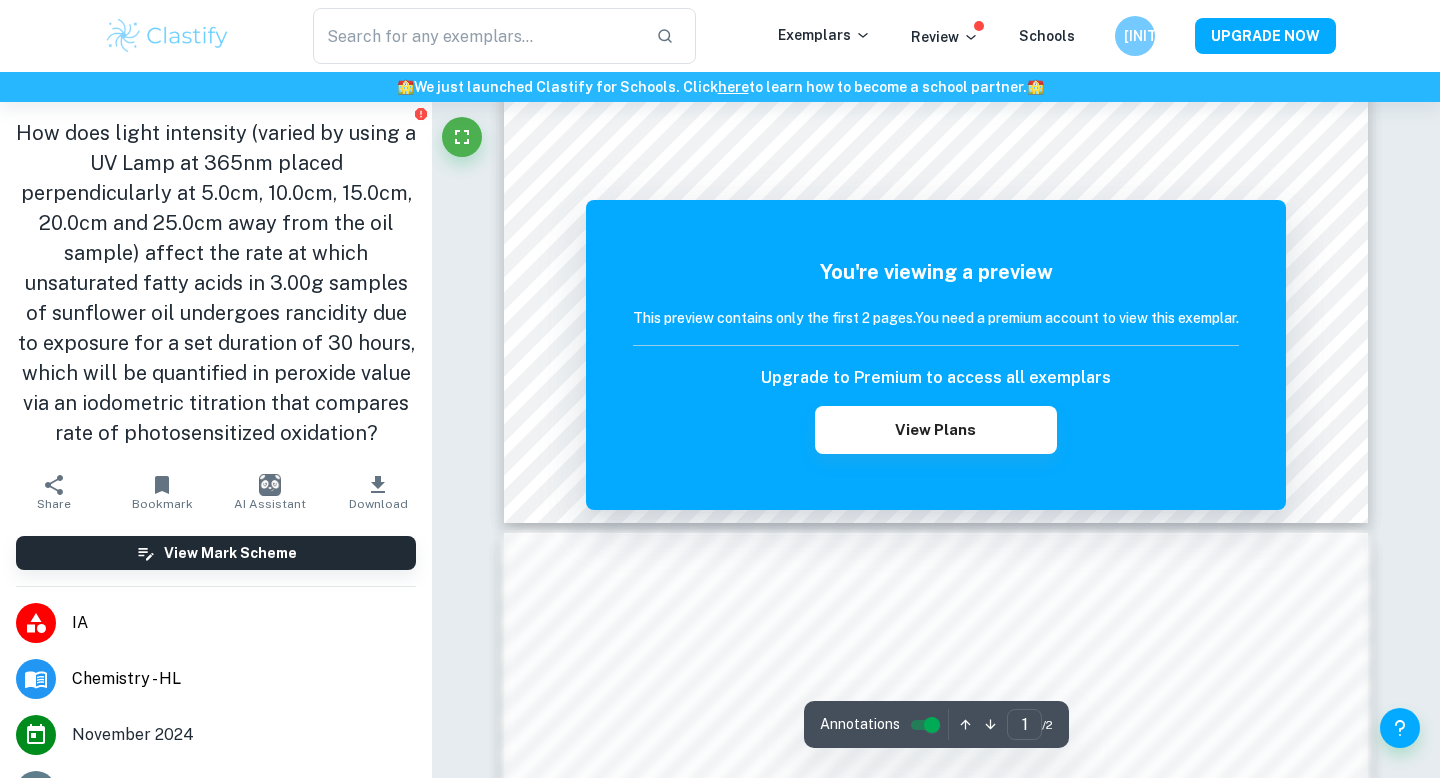 scroll, scrollTop: 759, scrollLeft: 0, axis: vertical 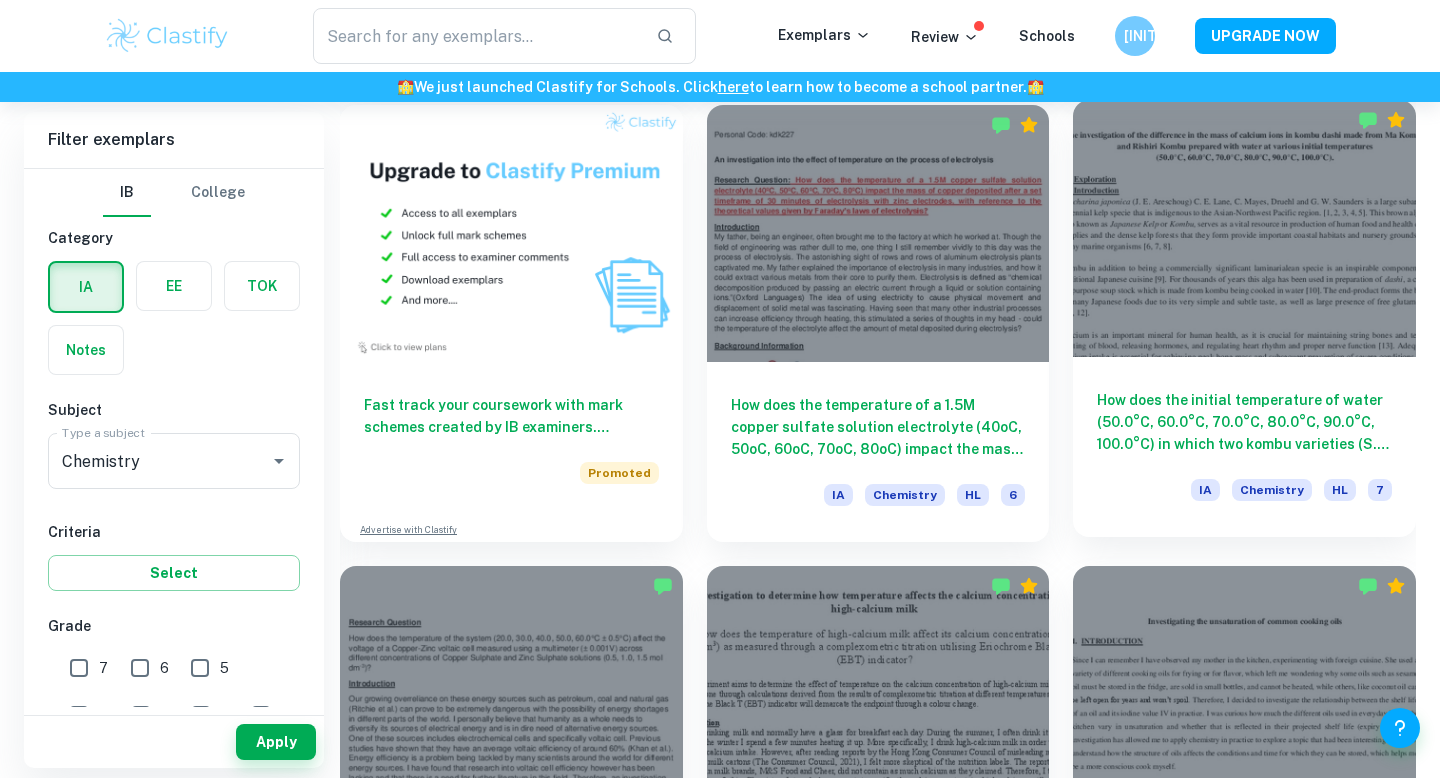 click on "How does the initial temperature of water (50.0°C, 60.0°C, 70.0°C, 80.0°C, 90.0°C, 100.0°C) in which two
kombu varieties (S. japonica var. japonica and S. japonica var. ochotensis) are steeped affect its calcium
content (in mg) in the prepared kombu-dashi, determined by complexometric titration with Disodium Edetate
Dihydrate 0.125 mol L-1 Solution and Eriochrome Black T indicator?" at bounding box center (1244, 422) 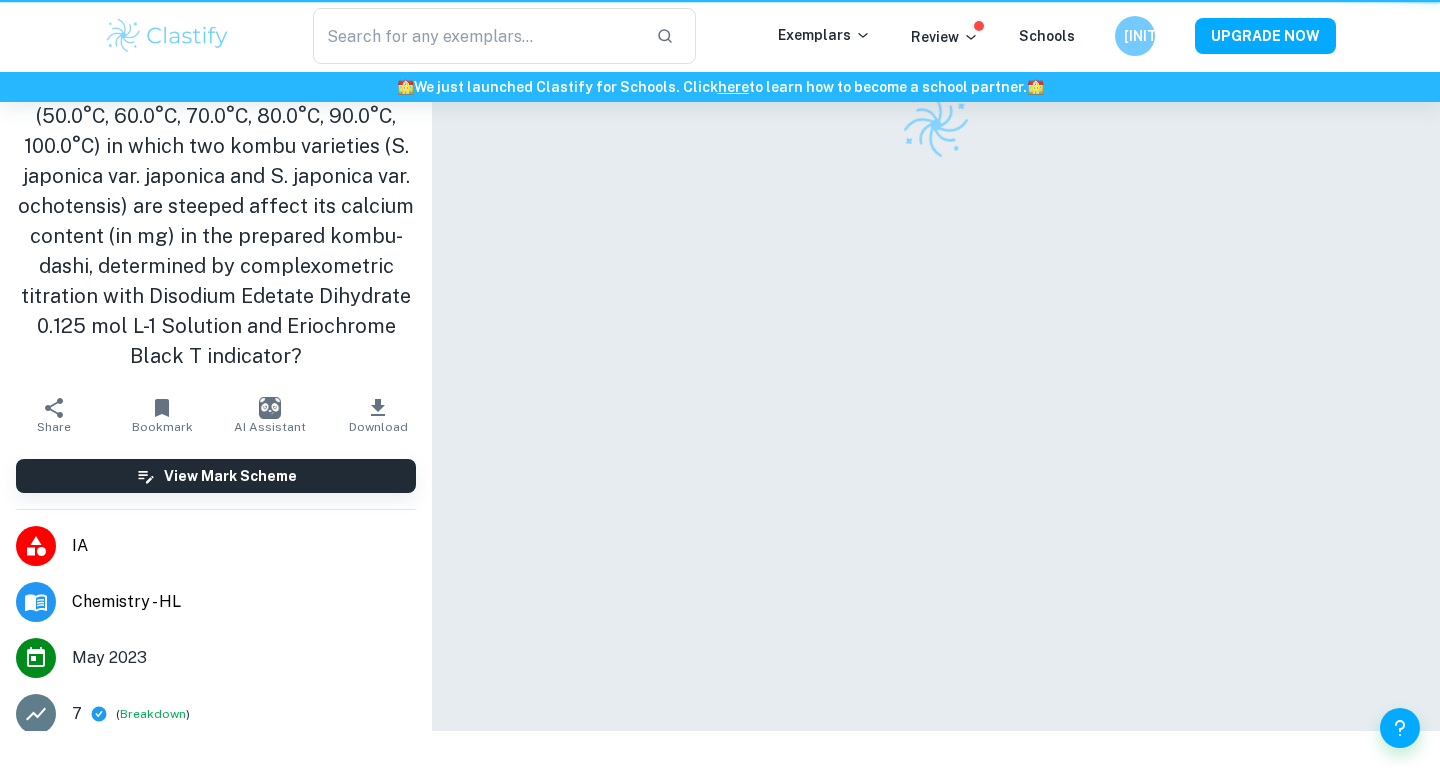 scroll, scrollTop: 0, scrollLeft: 0, axis: both 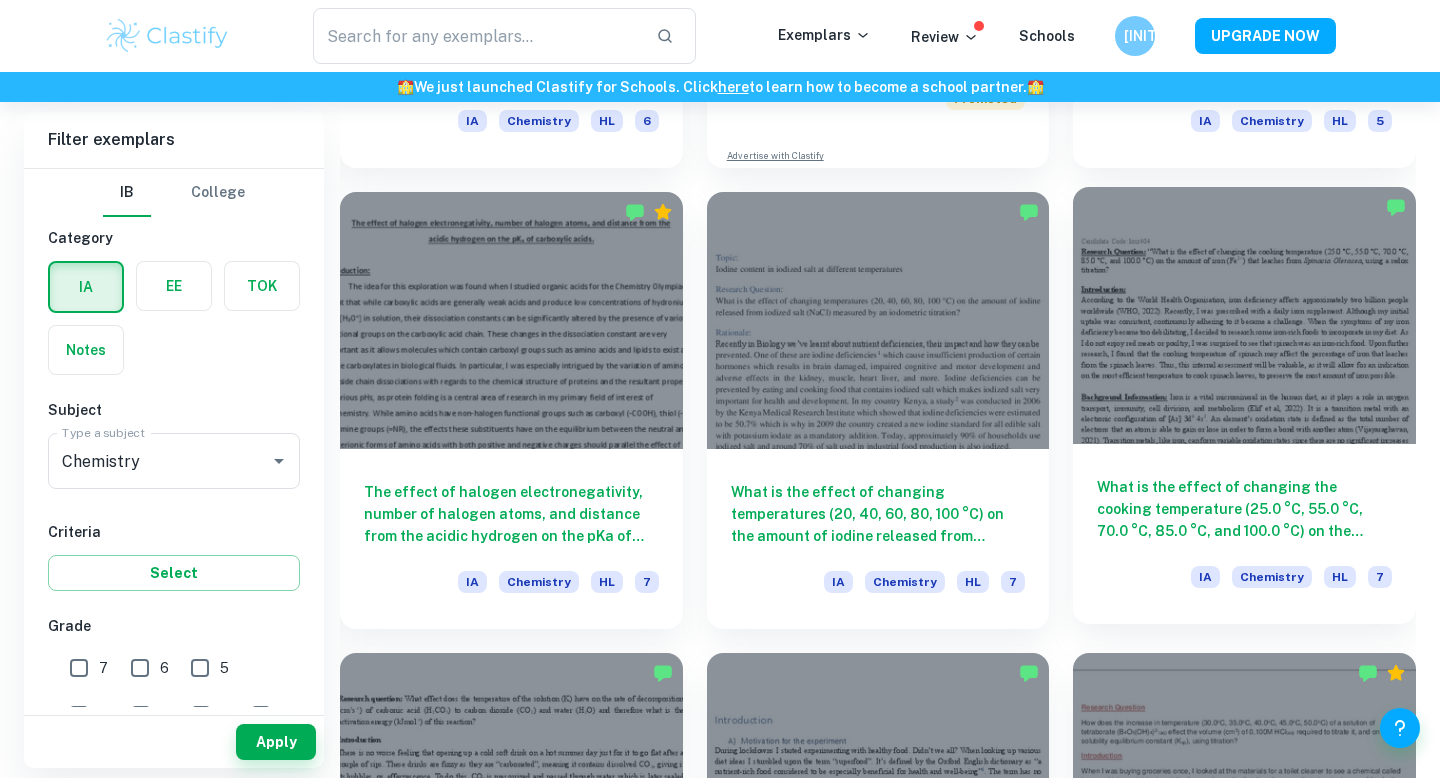 click at bounding box center [1244, 315] 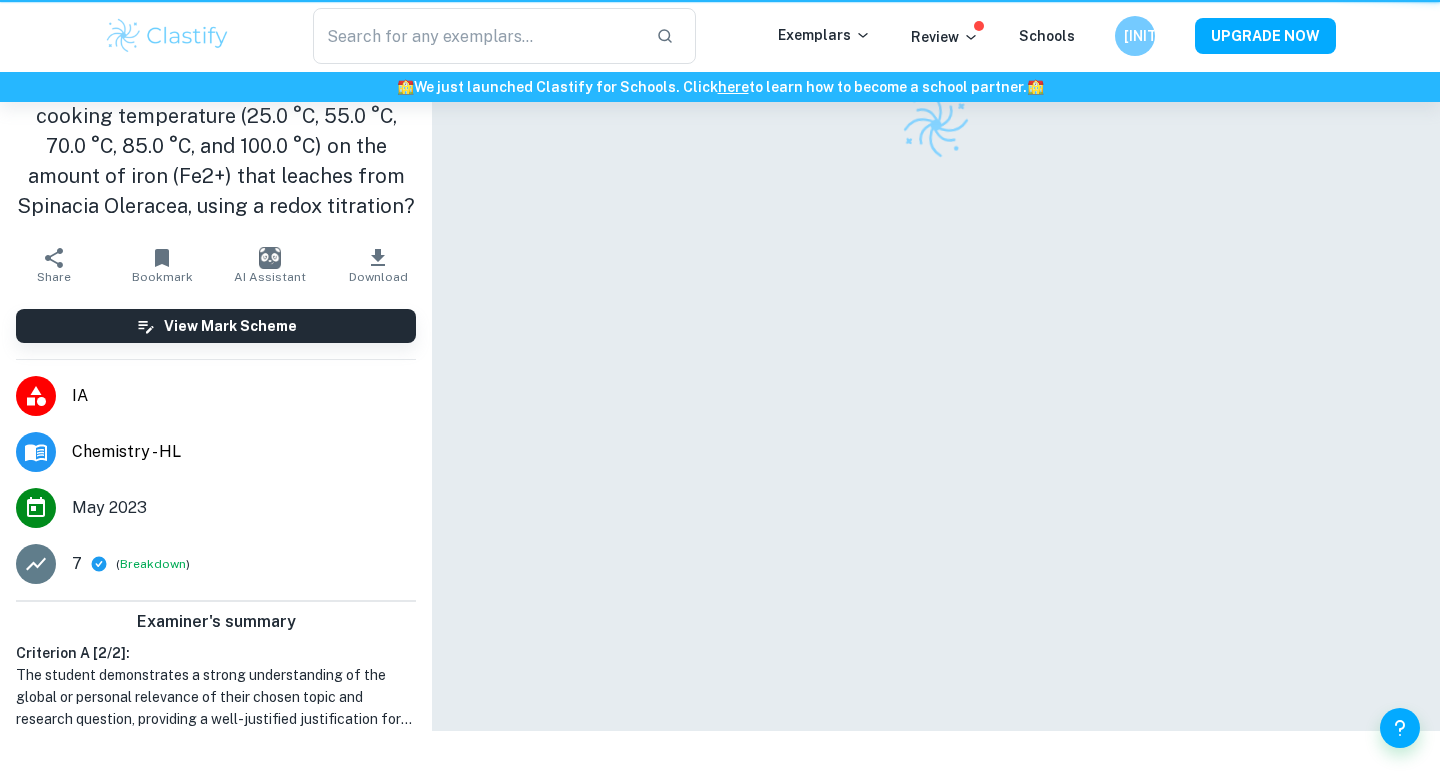 scroll, scrollTop: 0, scrollLeft: 0, axis: both 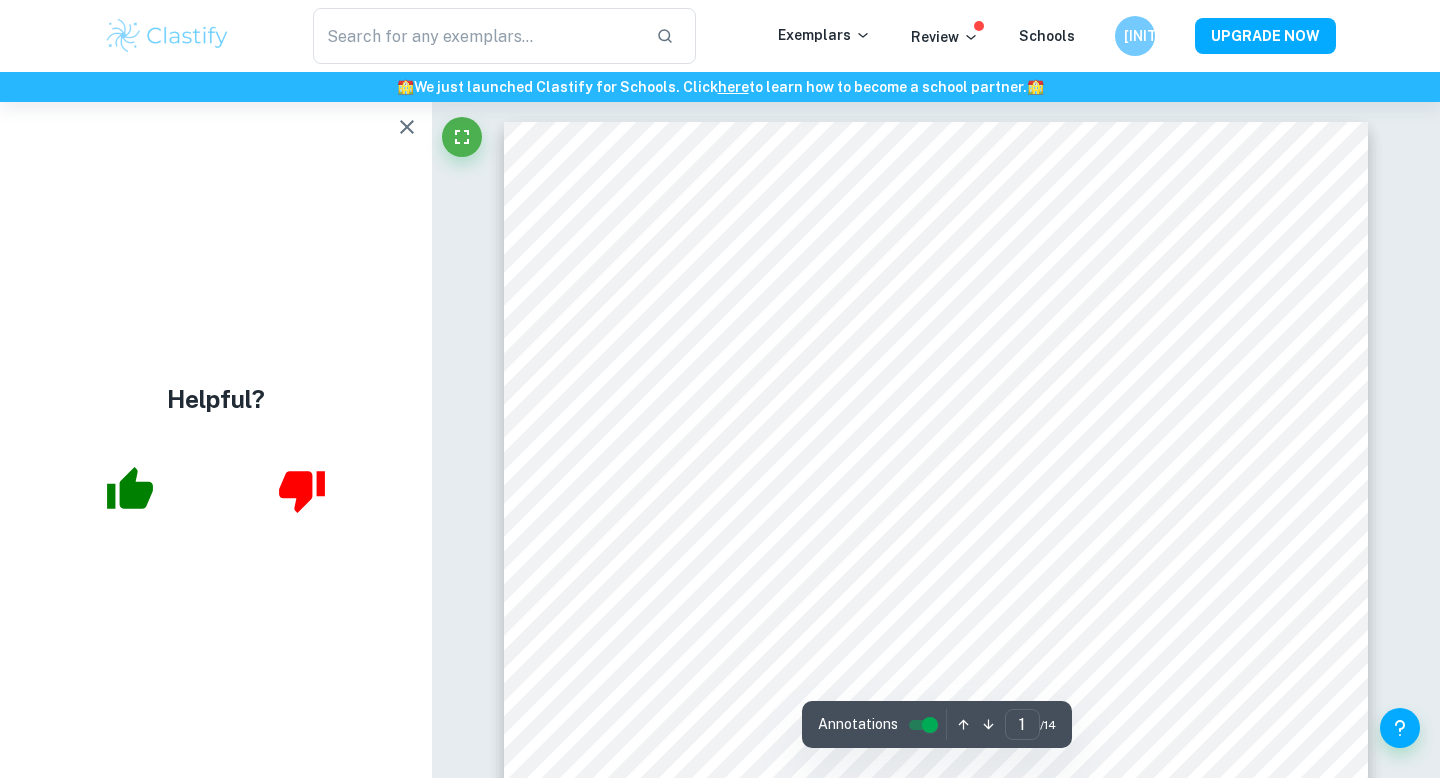 click 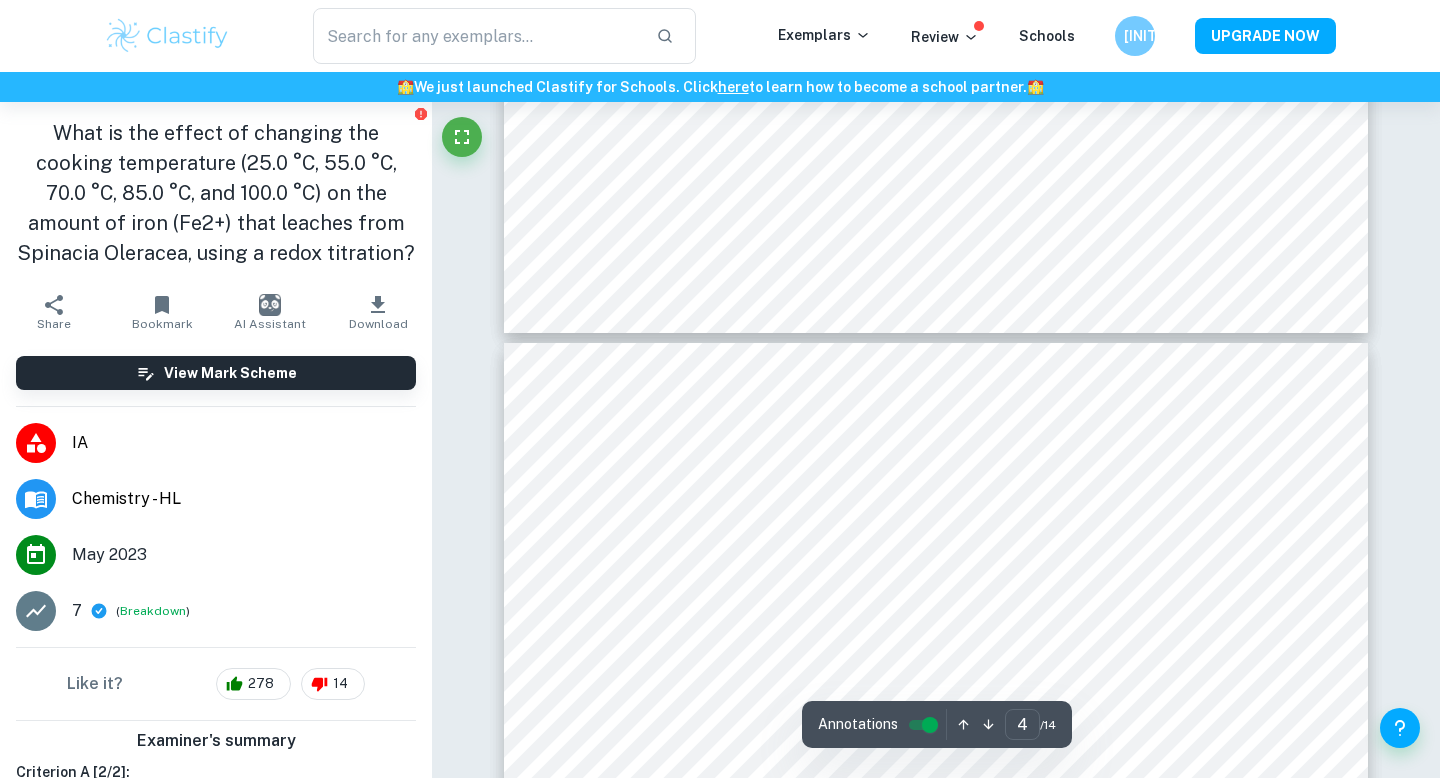 scroll, scrollTop: 3437, scrollLeft: 0, axis: vertical 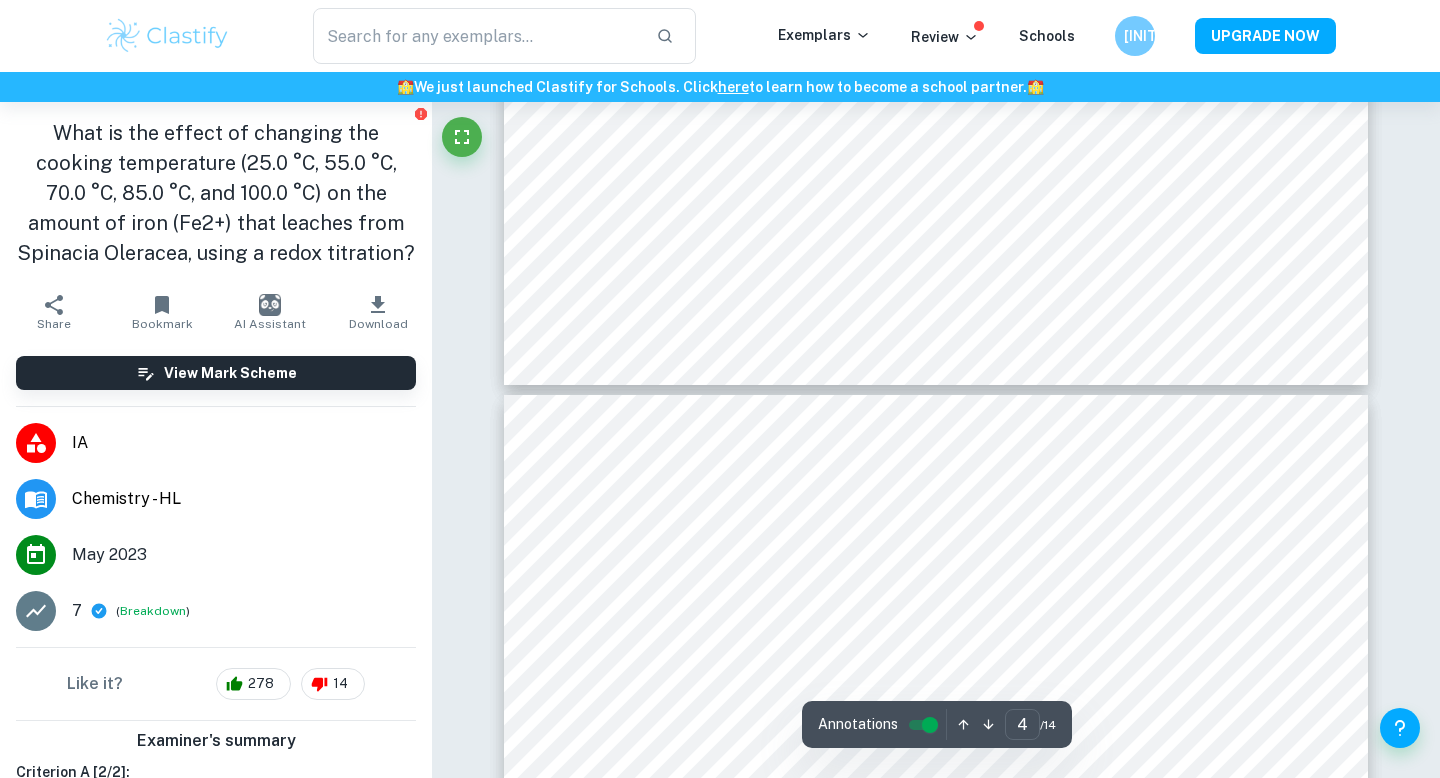 type on "3" 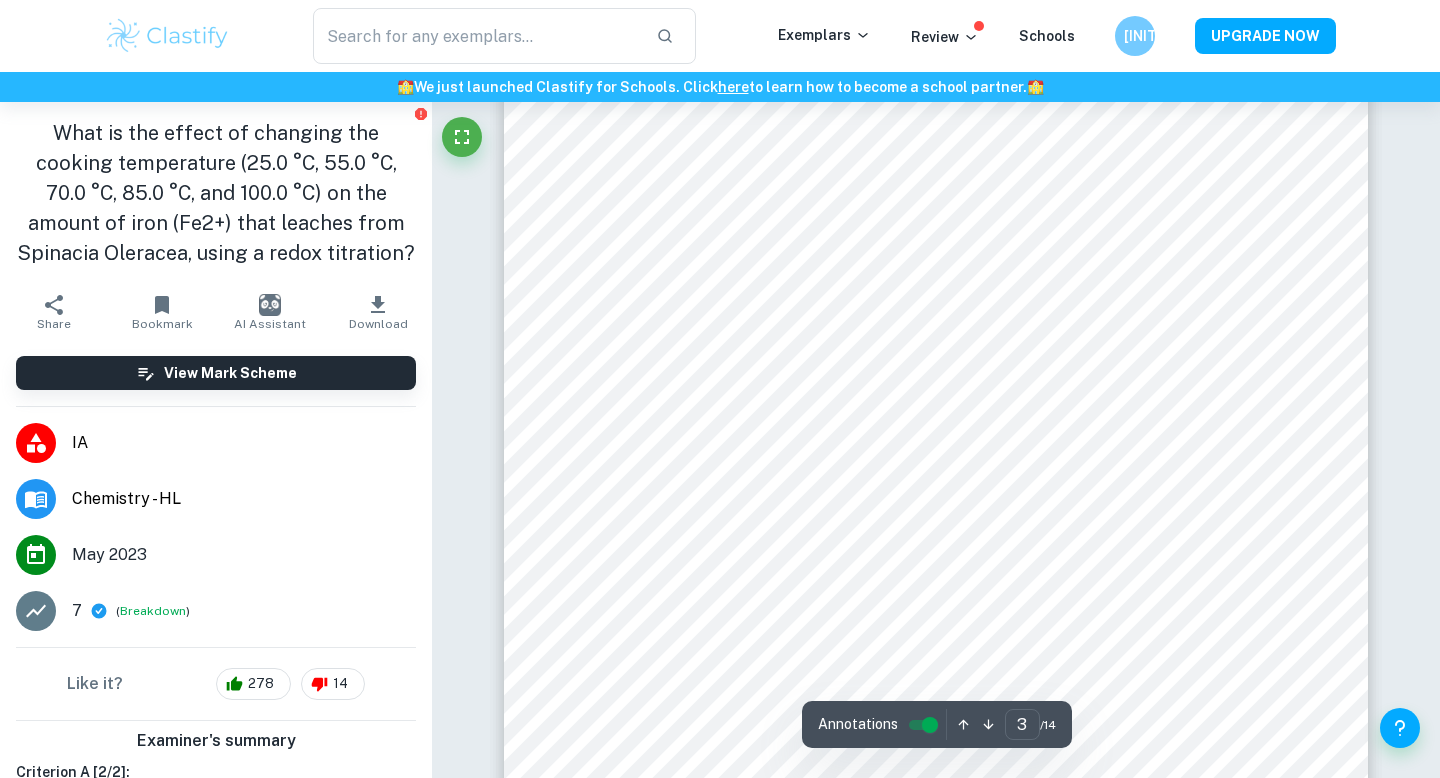 scroll, scrollTop: 2747, scrollLeft: 0, axis: vertical 